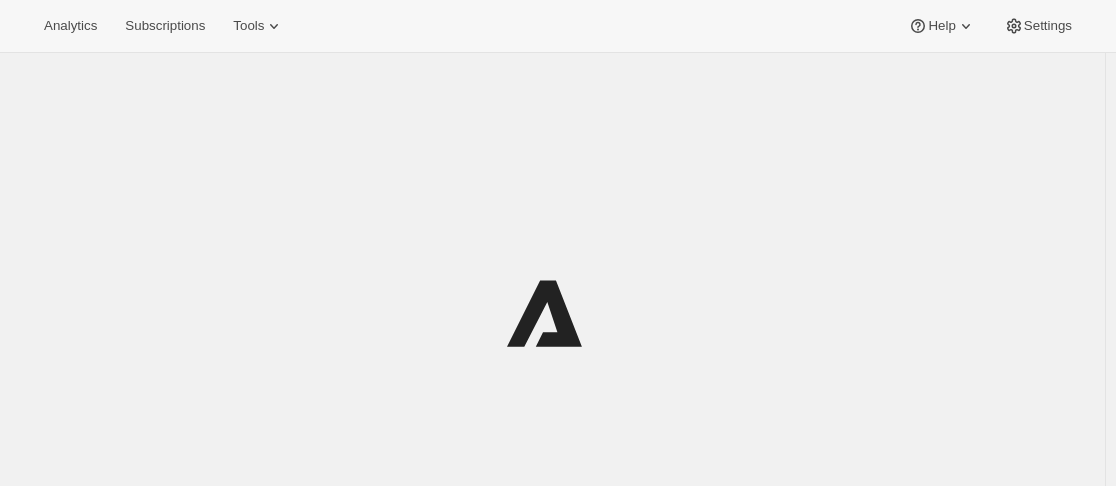 scroll, scrollTop: 0, scrollLeft: 0, axis: both 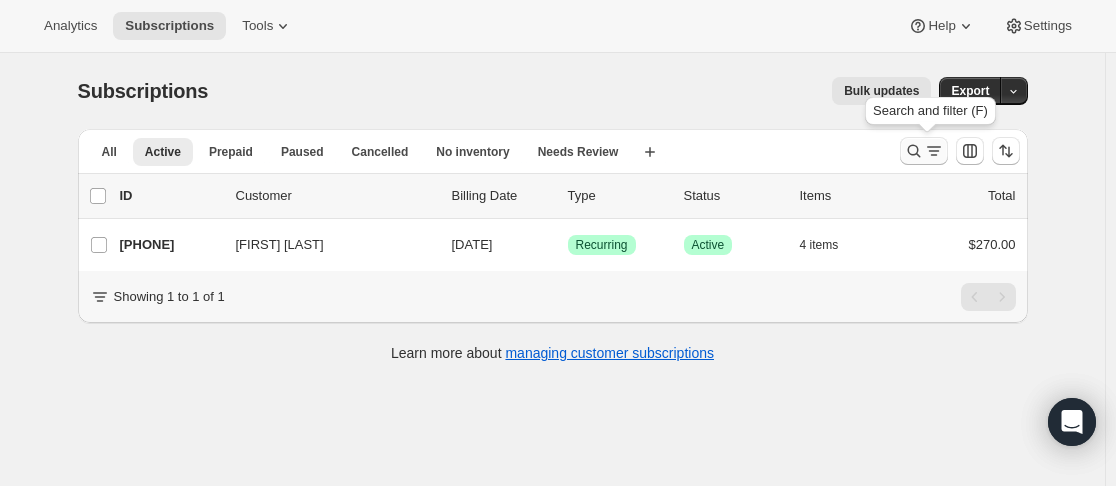 click 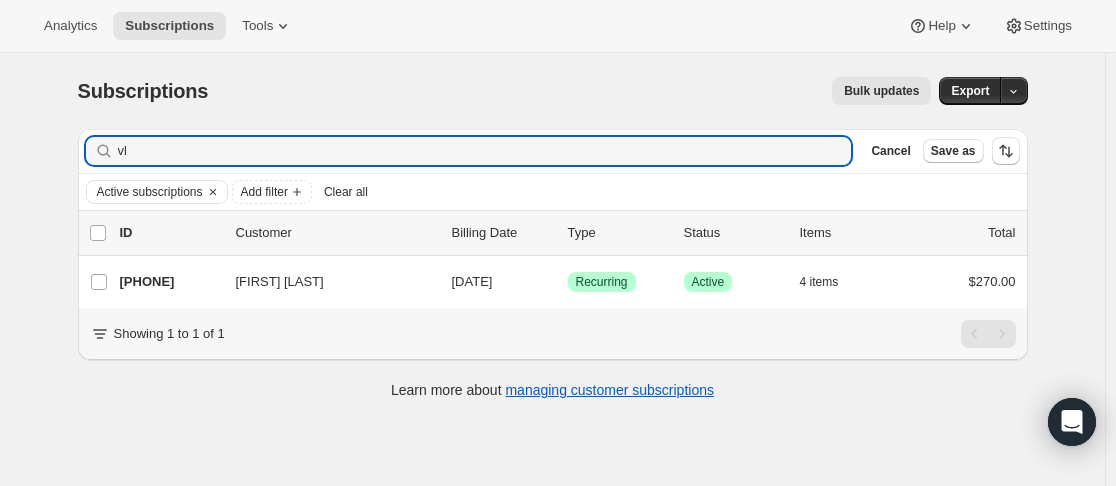 type on "v" 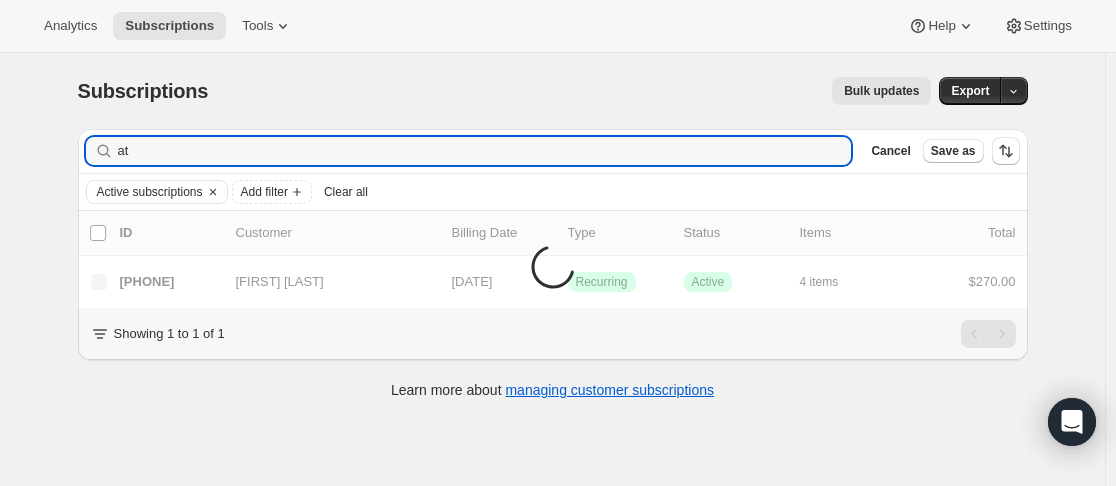 type on "a" 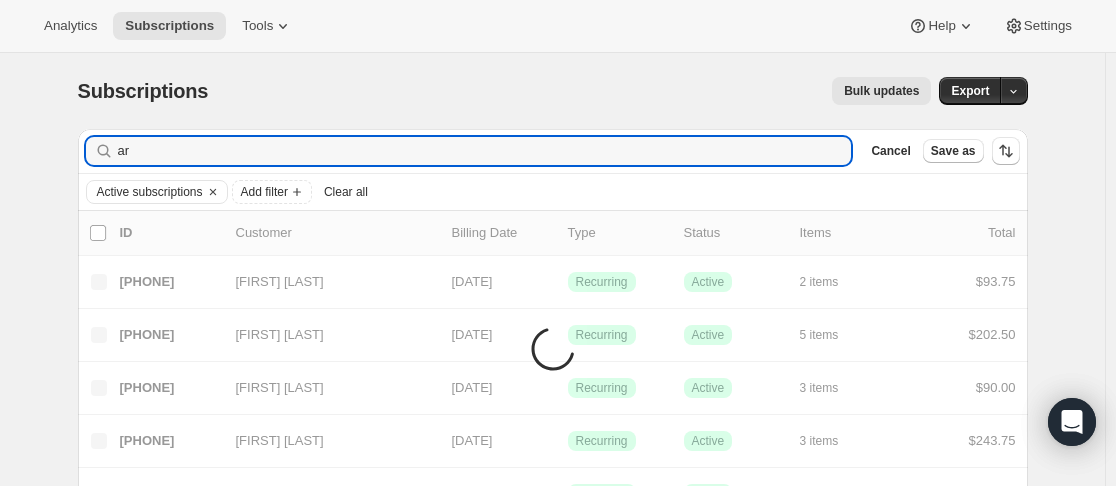 type on "a" 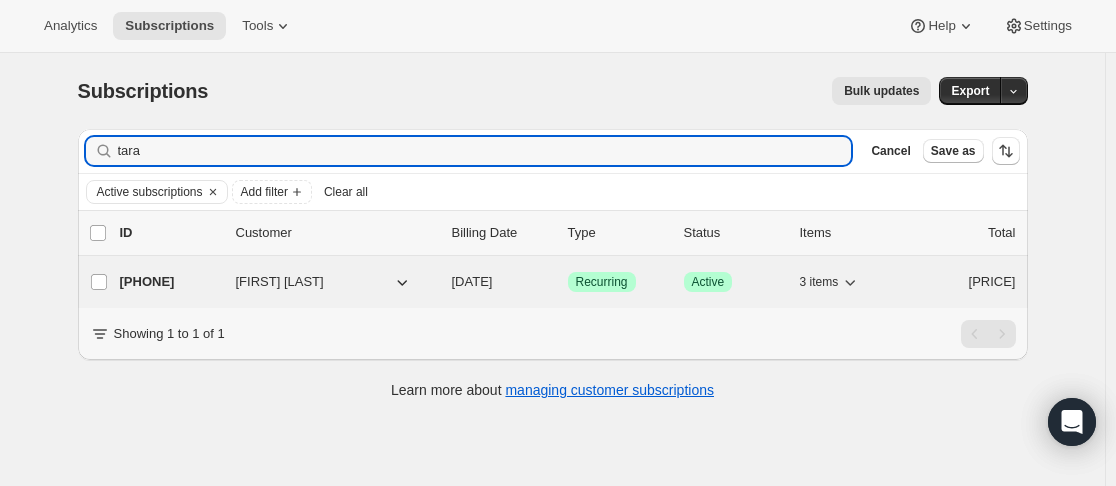 type on "tara" 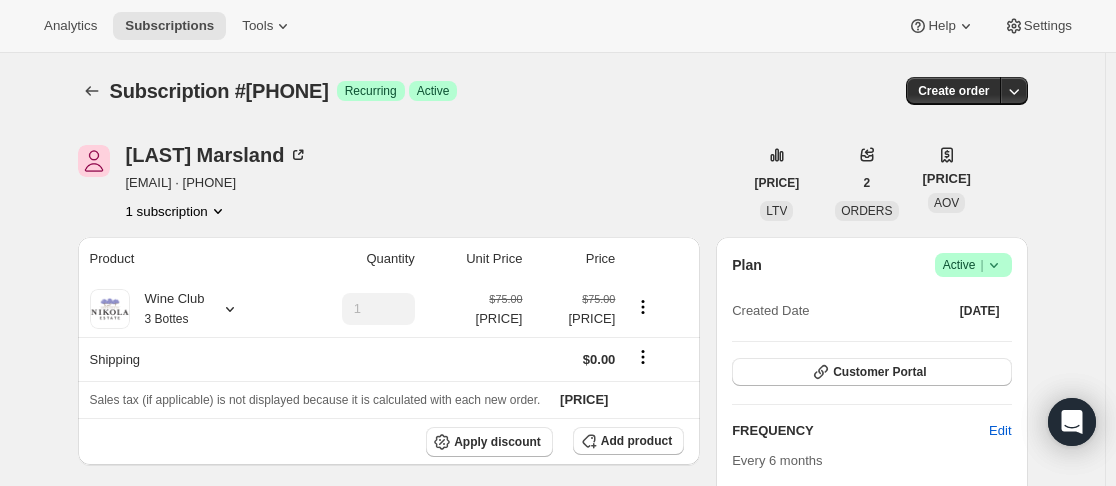 click on "Success Active |" at bounding box center [973, 265] 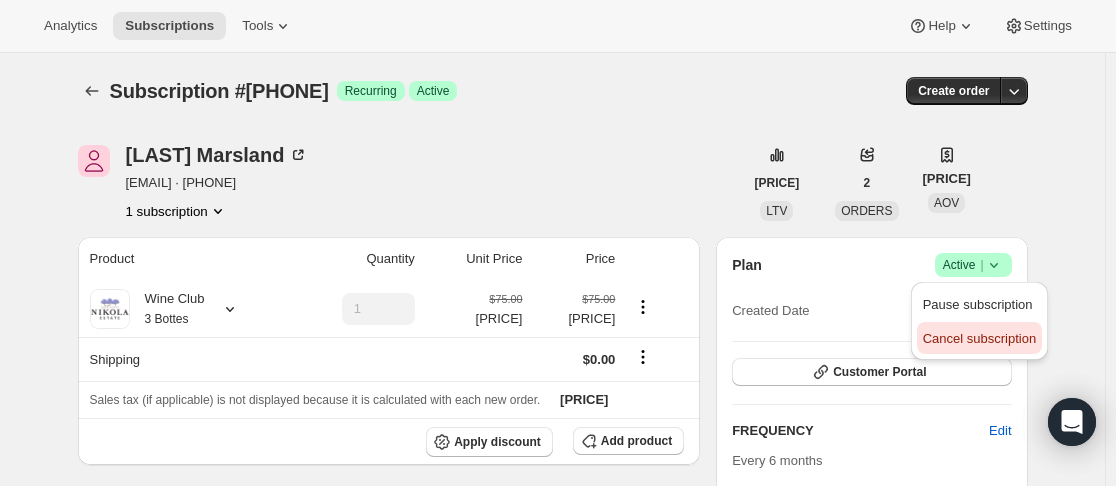 click on "Cancel subscription" at bounding box center (979, 338) 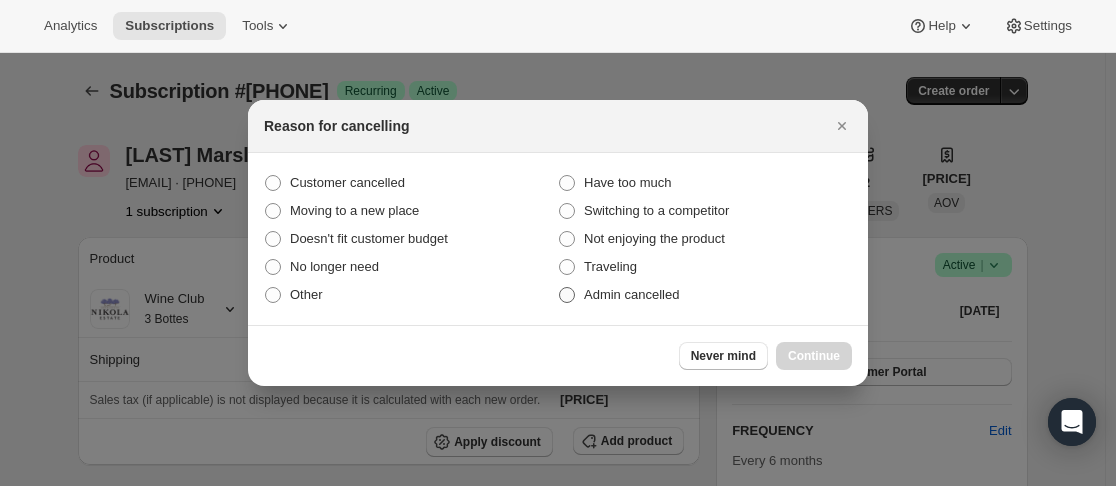 click on "Admin cancelled" at bounding box center (631, 294) 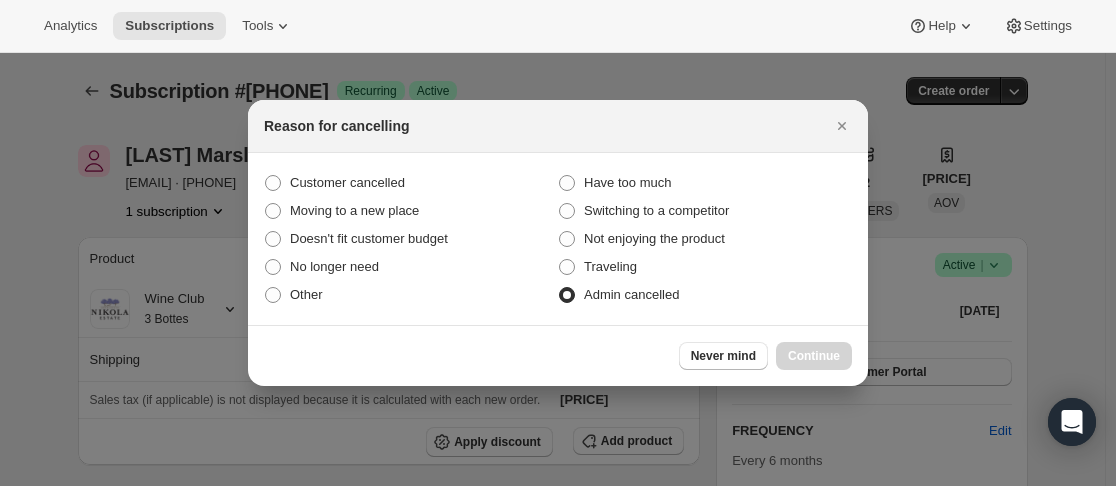 radio on "true" 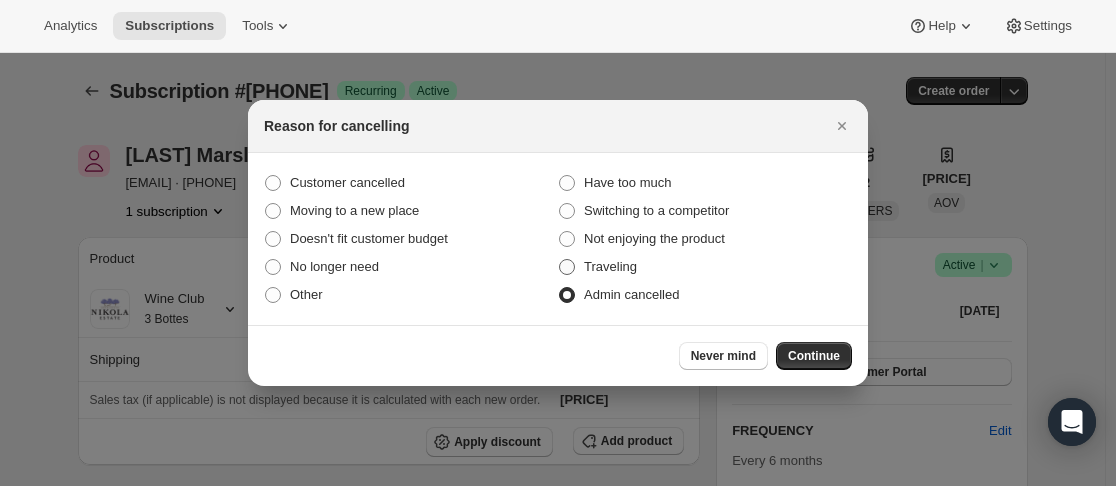 click on "Traveling" at bounding box center (610, 266) 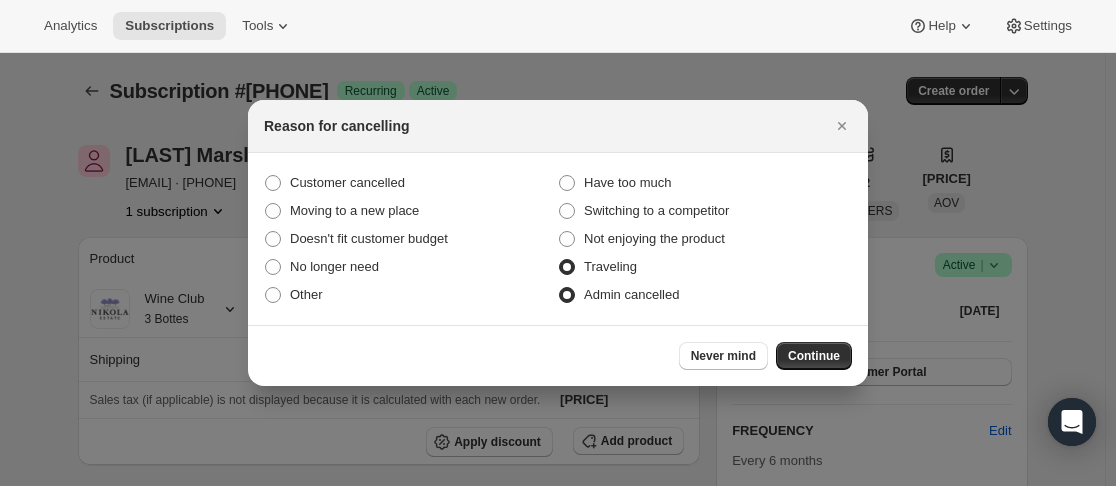 radio on "true" 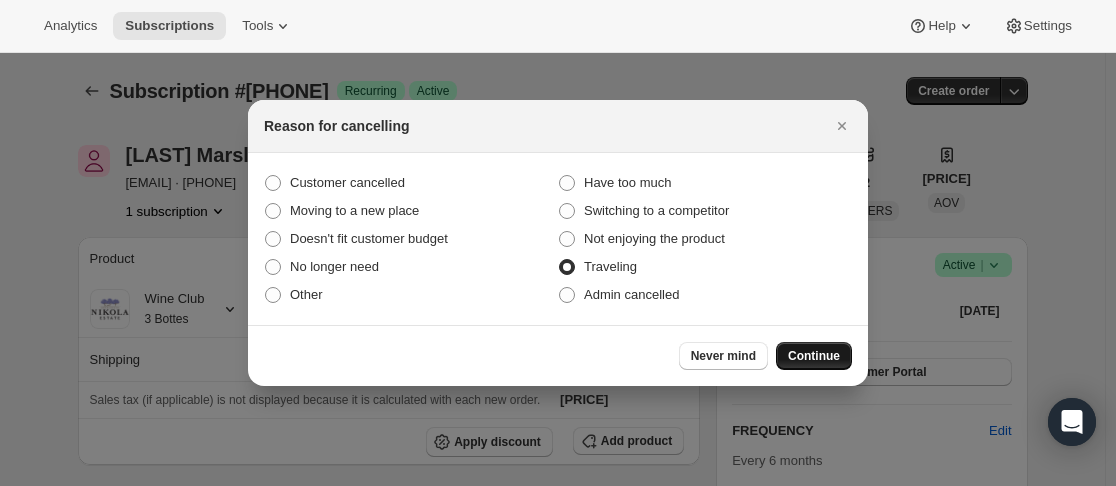 click on "Continue" at bounding box center [814, 356] 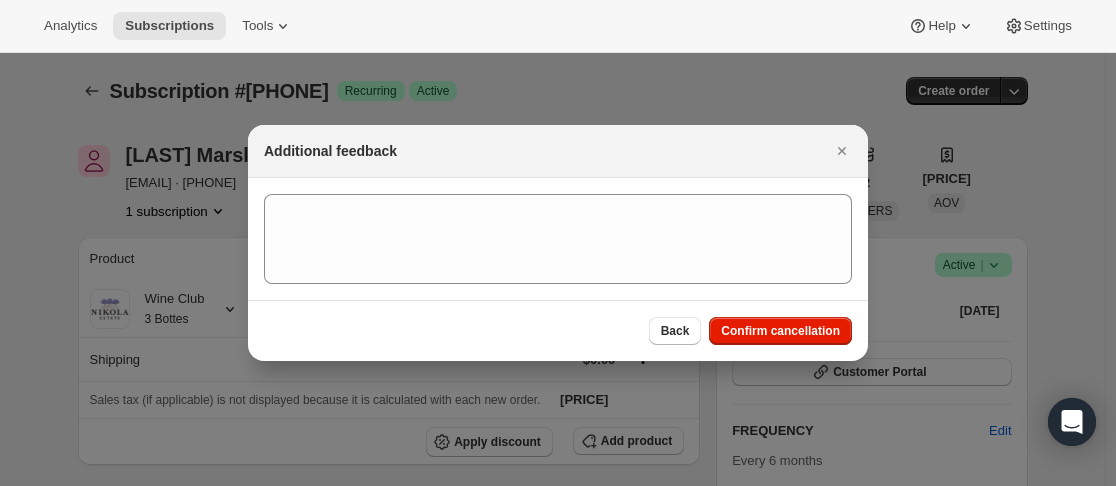 click on "Confirm cancellation" at bounding box center (780, 331) 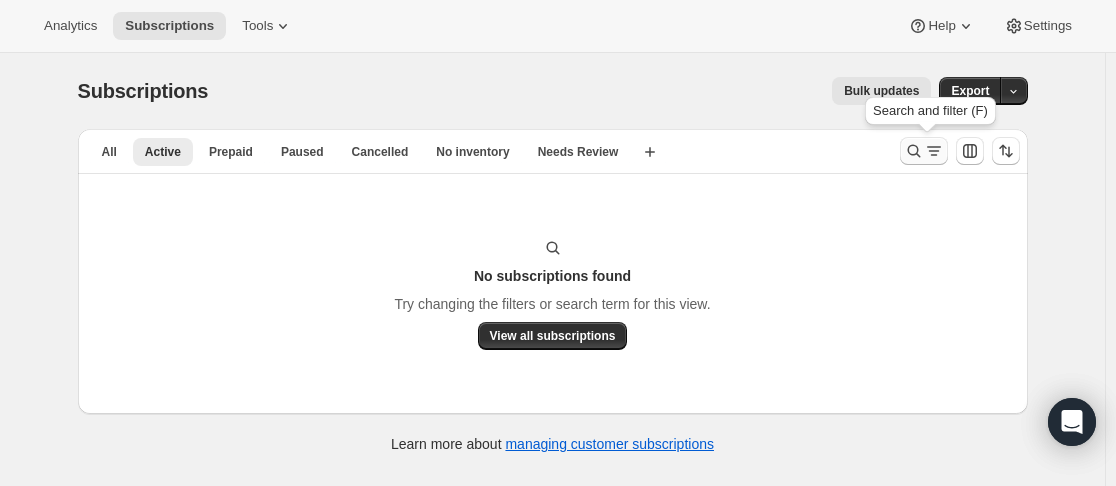 click 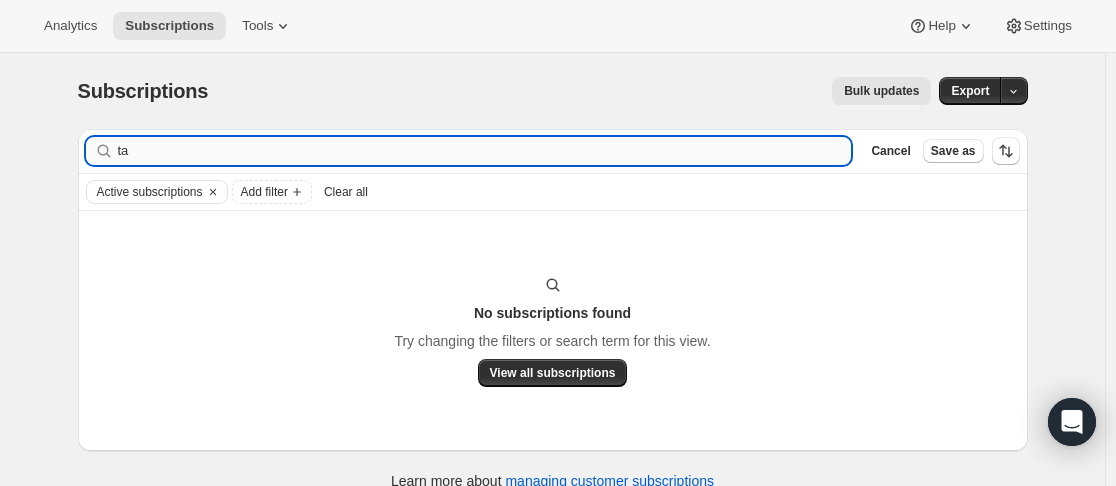 type on "t" 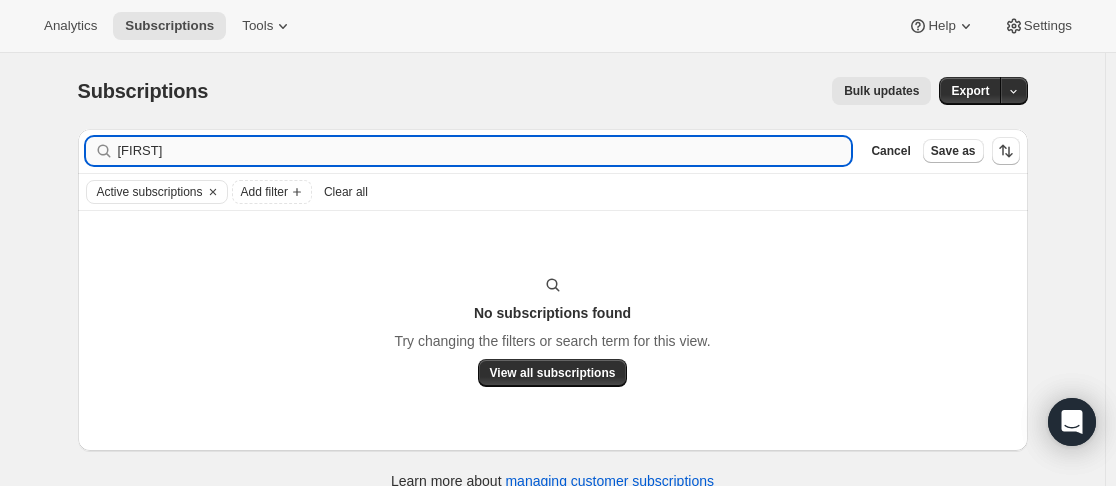 type on "[FIRST]" 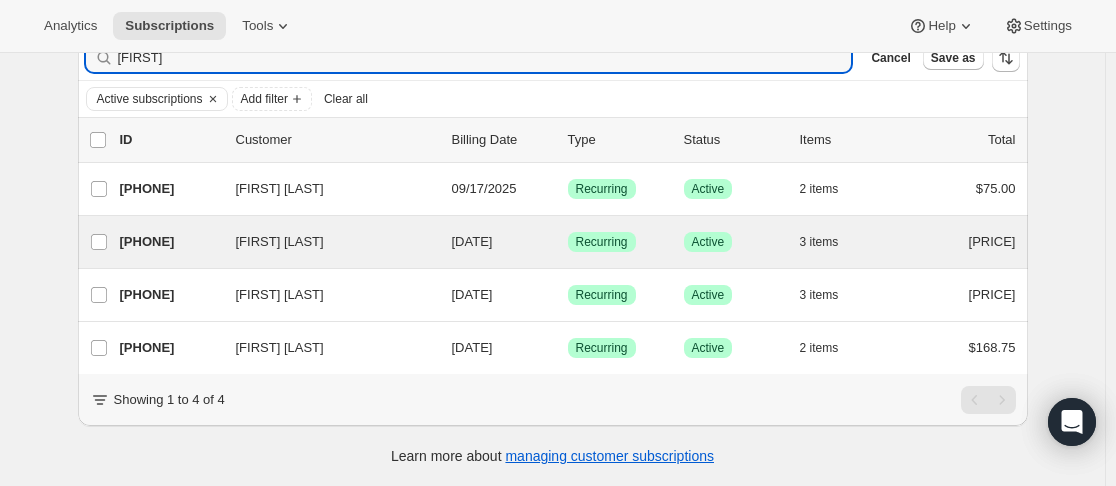 scroll, scrollTop: 108, scrollLeft: 0, axis: vertical 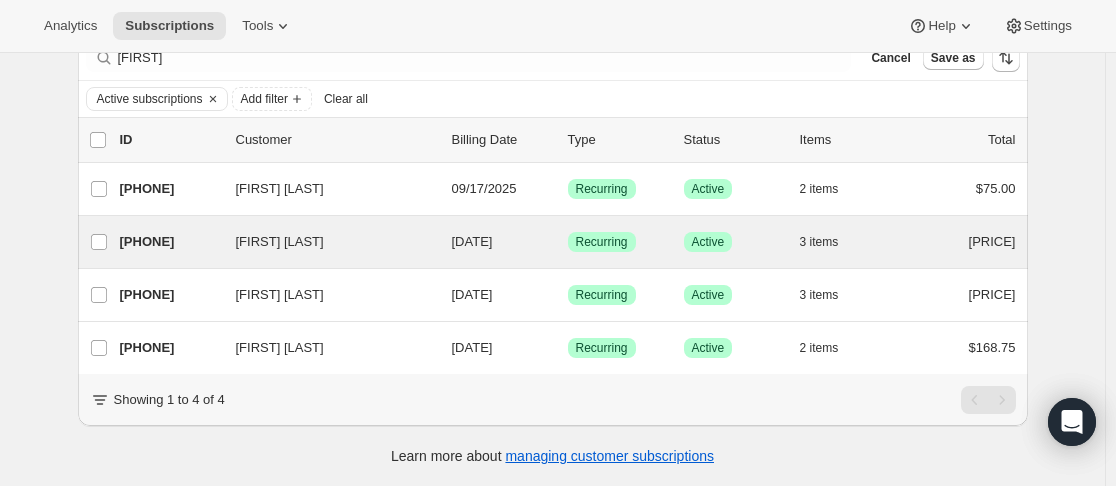 click on "[FIRST] [LAST] [PHONE] [FIRST] [LAST] [DATE] Success Recurring Success Active 3 items [PRICE]" at bounding box center [553, 242] 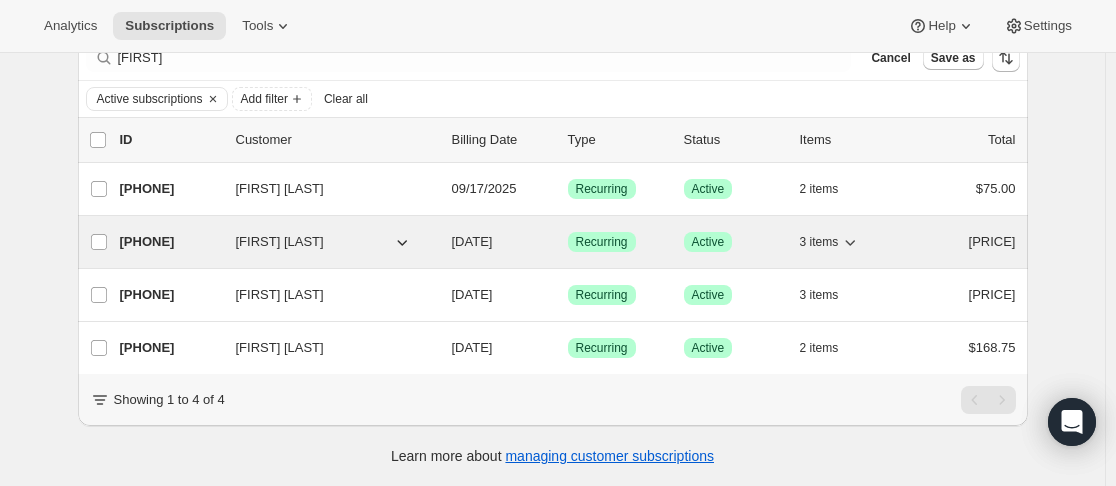 click on "[PHONE]" at bounding box center (170, 242) 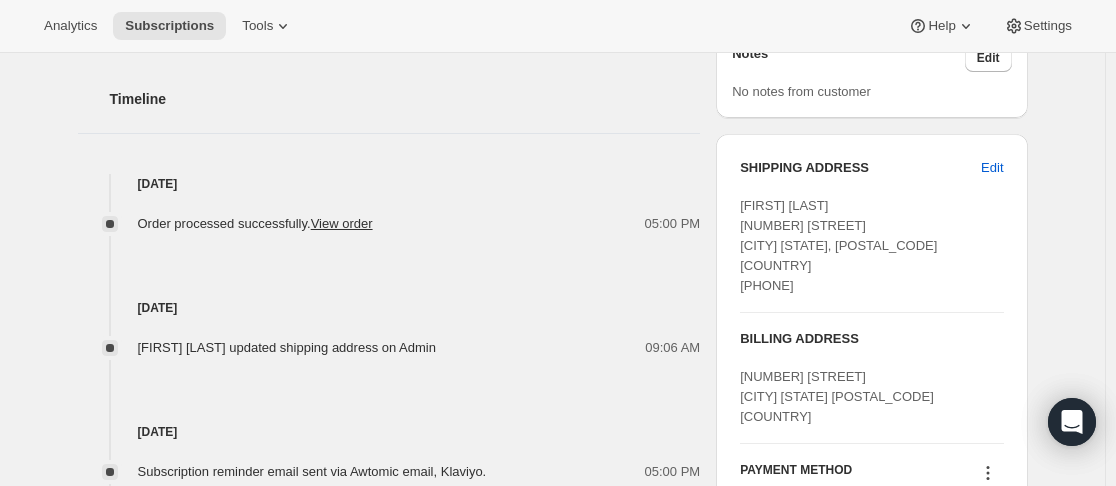scroll, scrollTop: 800, scrollLeft: 0, axis: vertical 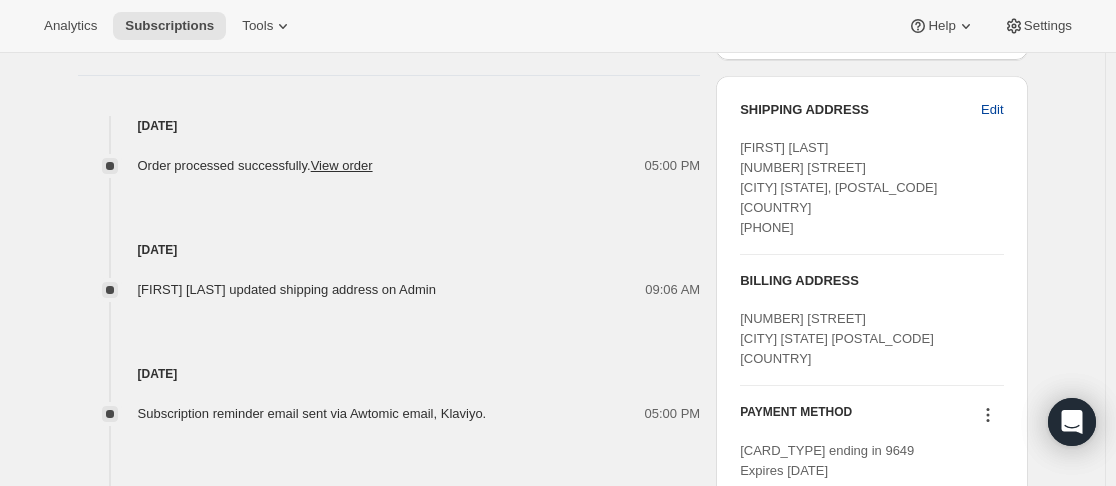 click on "Edit" at bounding box center [992, 110] 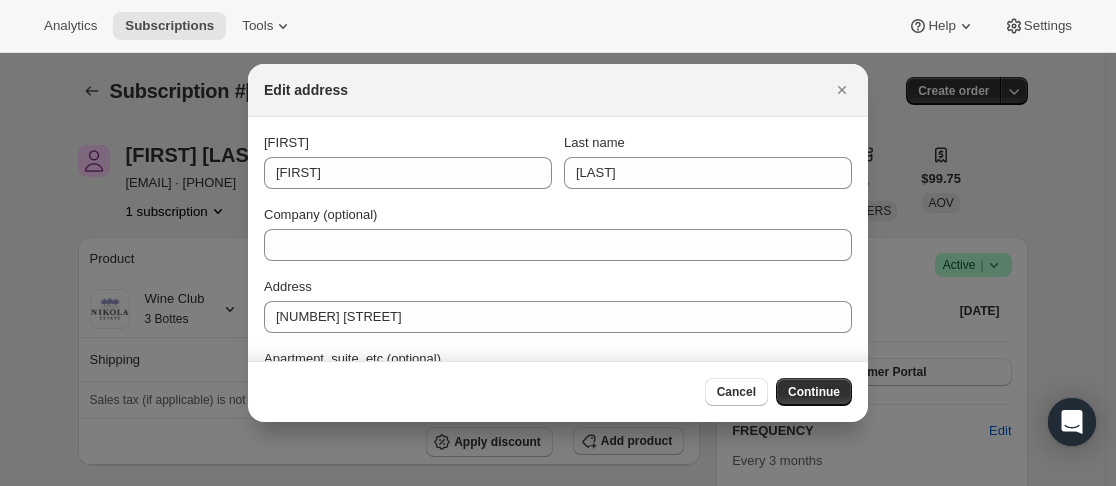 scroll, scrollTop: 800, scrollLeft: 0, axis: vertical 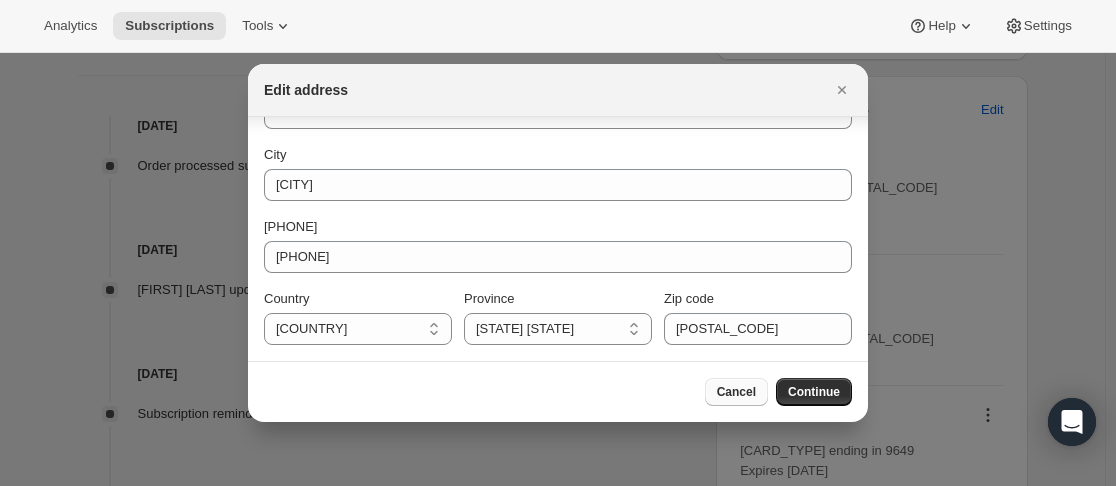 click on "Cancel" at bounding box center (736, 392) 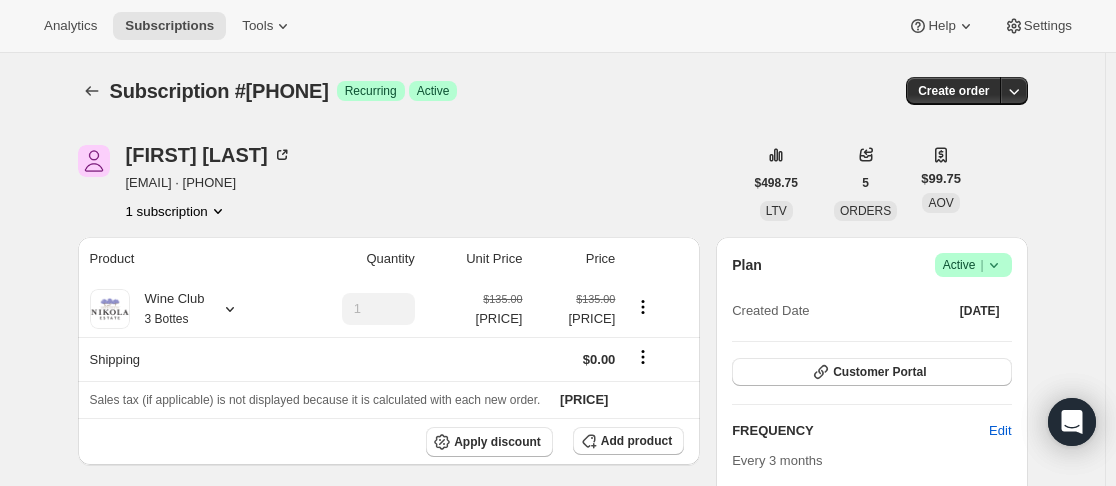 scroll, scrollTop: 800, scrollLeft: 0, axis: vertical 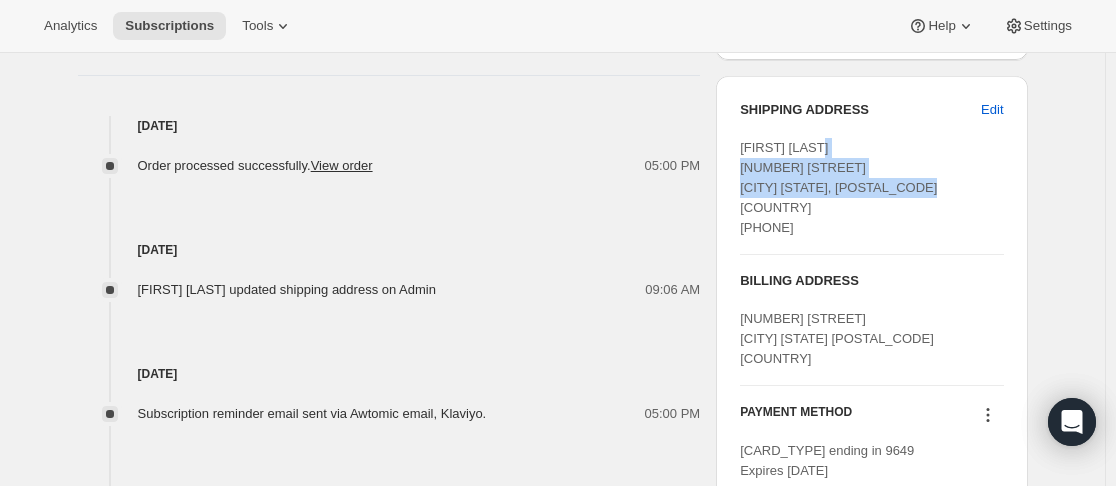 drag, startPoint x: 799, startPoint y: 207, endPoint x: 754, endPoint y: 170, distance: 58.258045 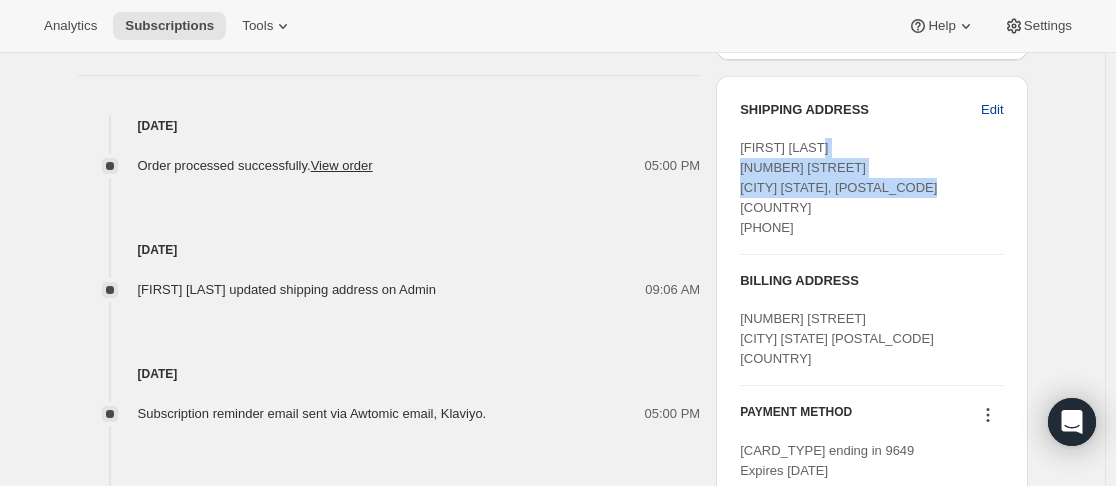 click on "Edit" at bounding box center [992, 110] 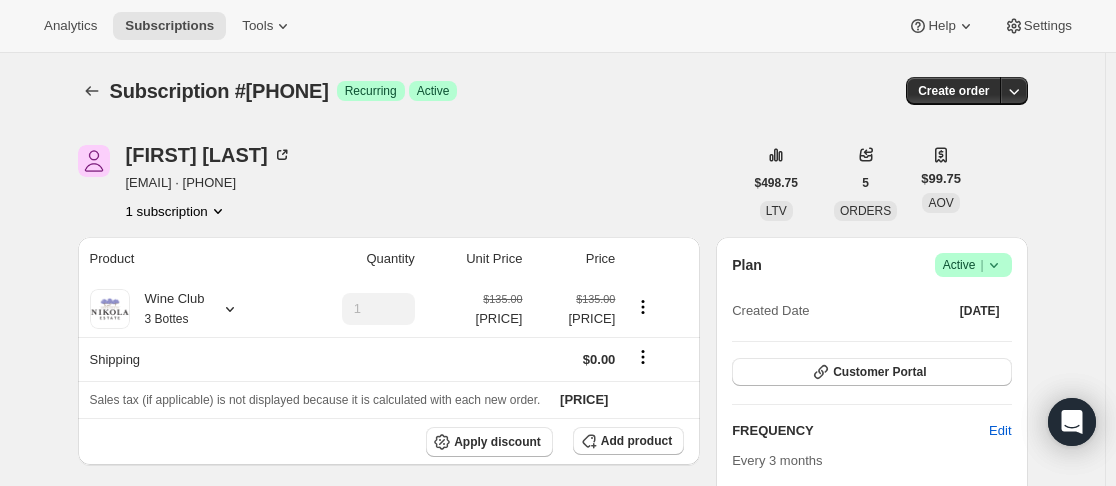 select on "[STATE]" 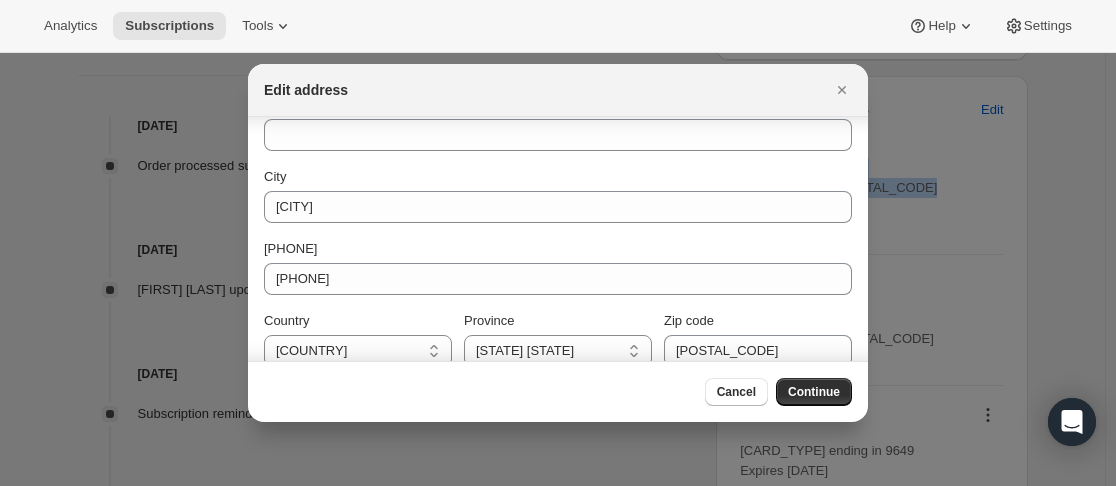 scroll, scrollTop: 276, scrollLeft: 0, axis: vertical 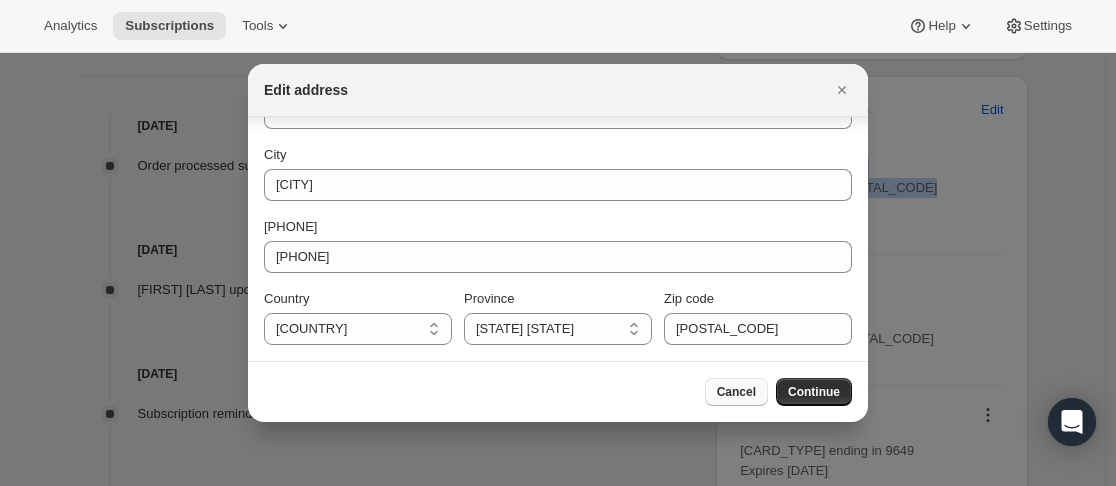click on "Cancel" at bounding box center (736, 392) 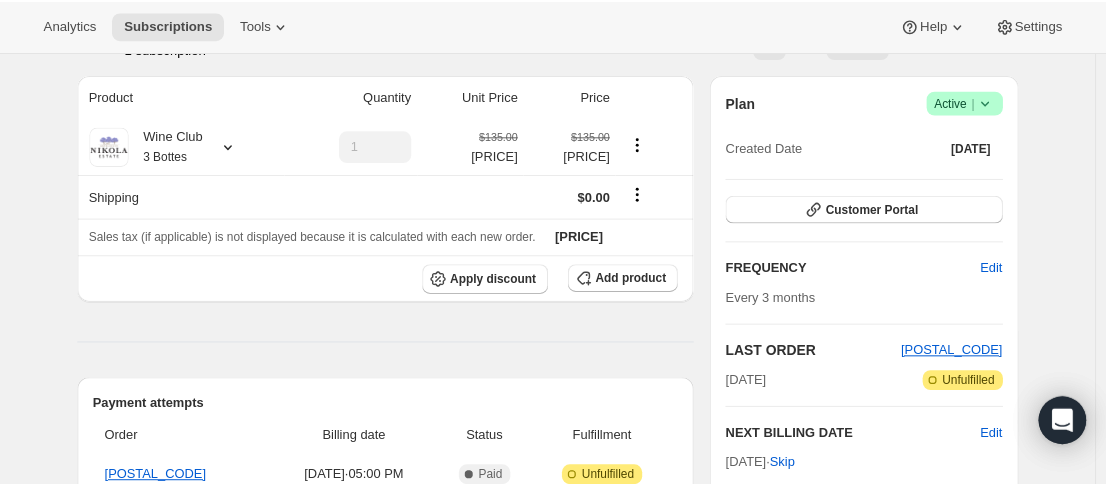 scroll, scrollTop: 0, scrollLeft: 0, axis: both 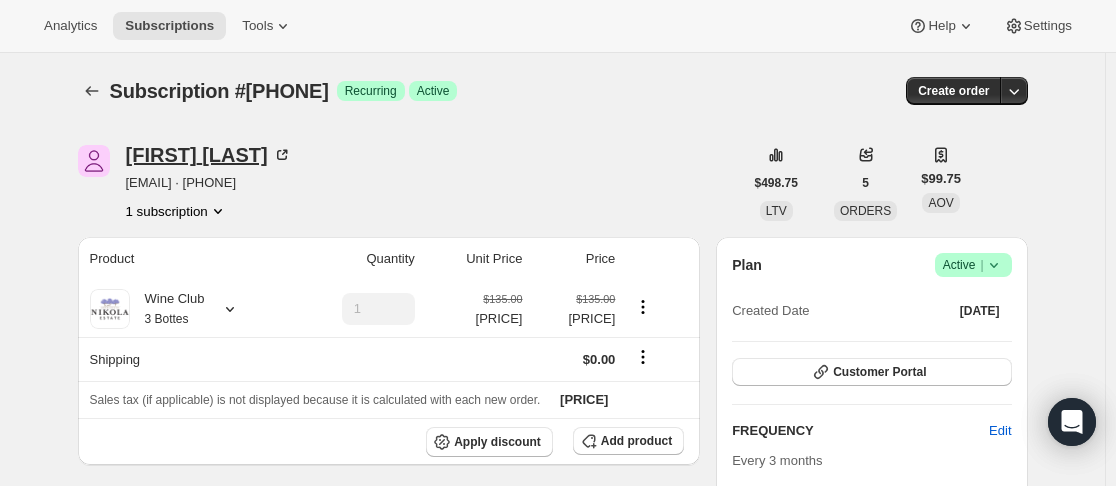click on "[FIRST]   [LAST]" at bounding box center [209, 155] 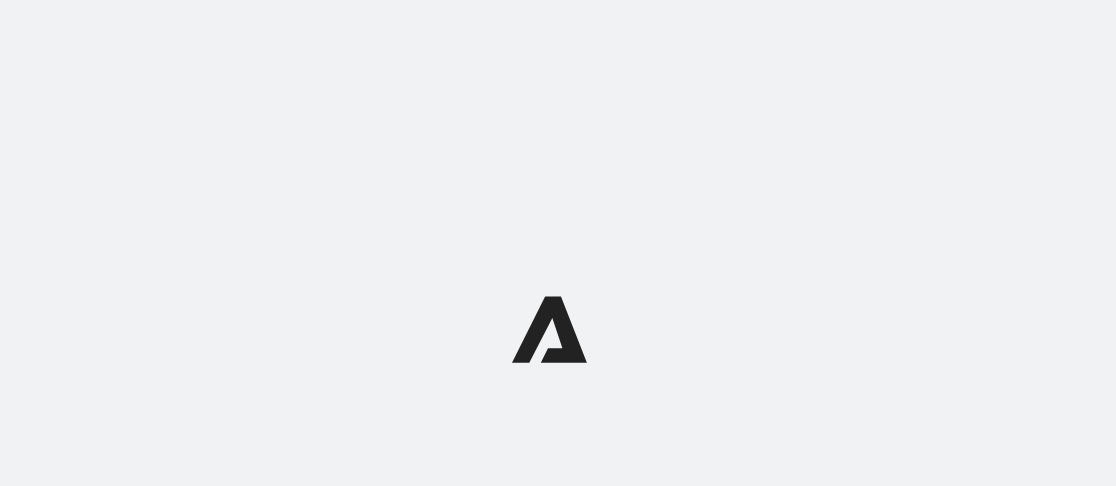 scroll, scrollTop: 0, scrollLeft: 0, axis: both 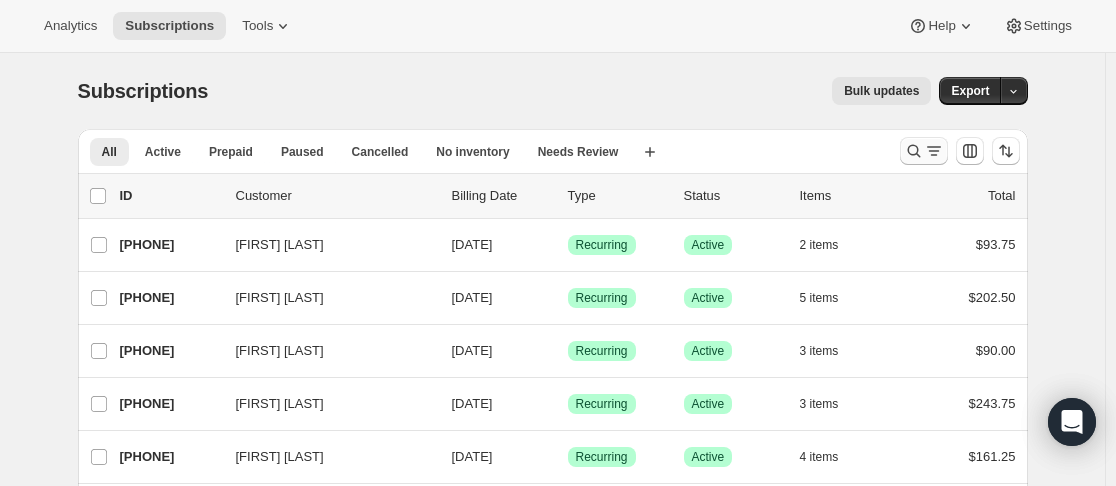 click 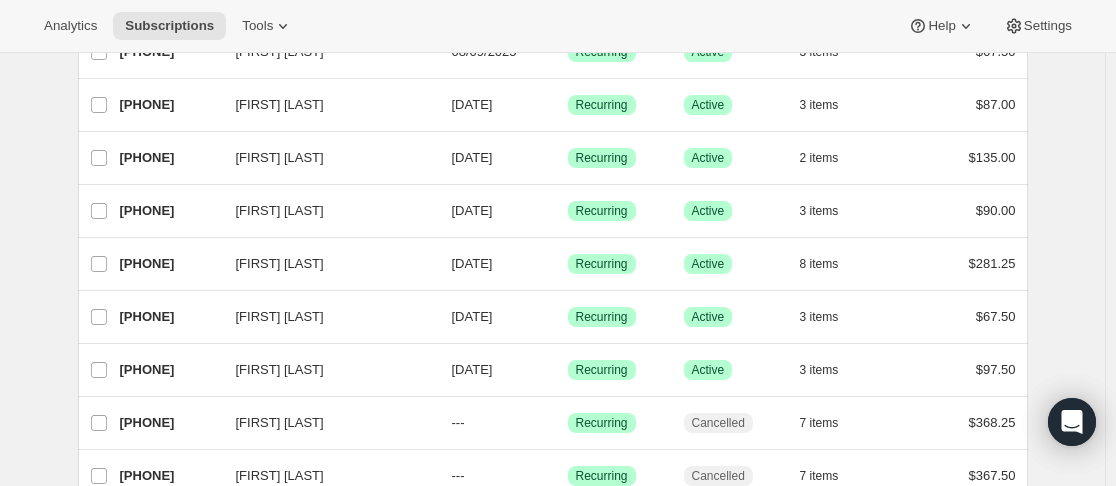 scroll, scrollTop: 226, scrollLeft: 0, axis: vertical 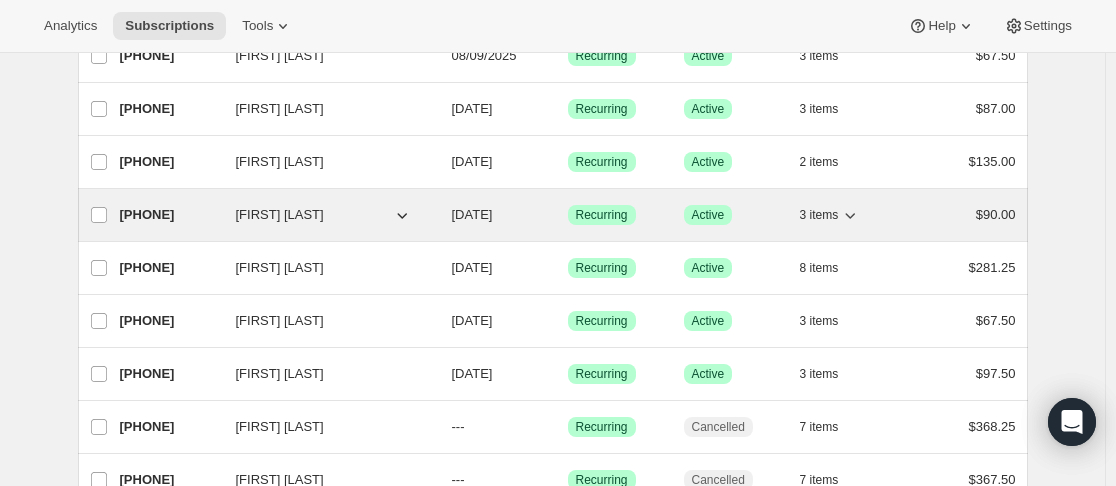 type on "steve" 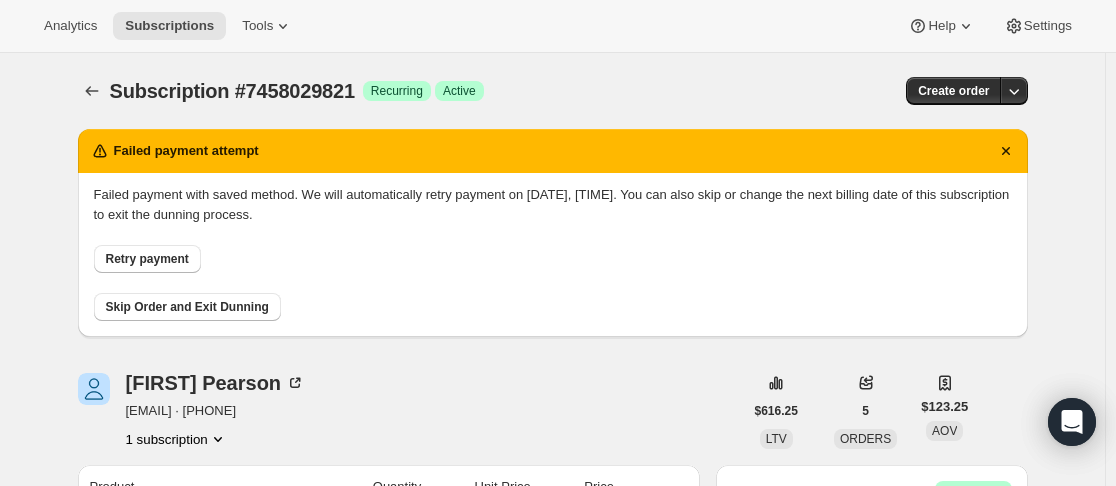 click on "Retry payment" at bounding box center (147, 259) 